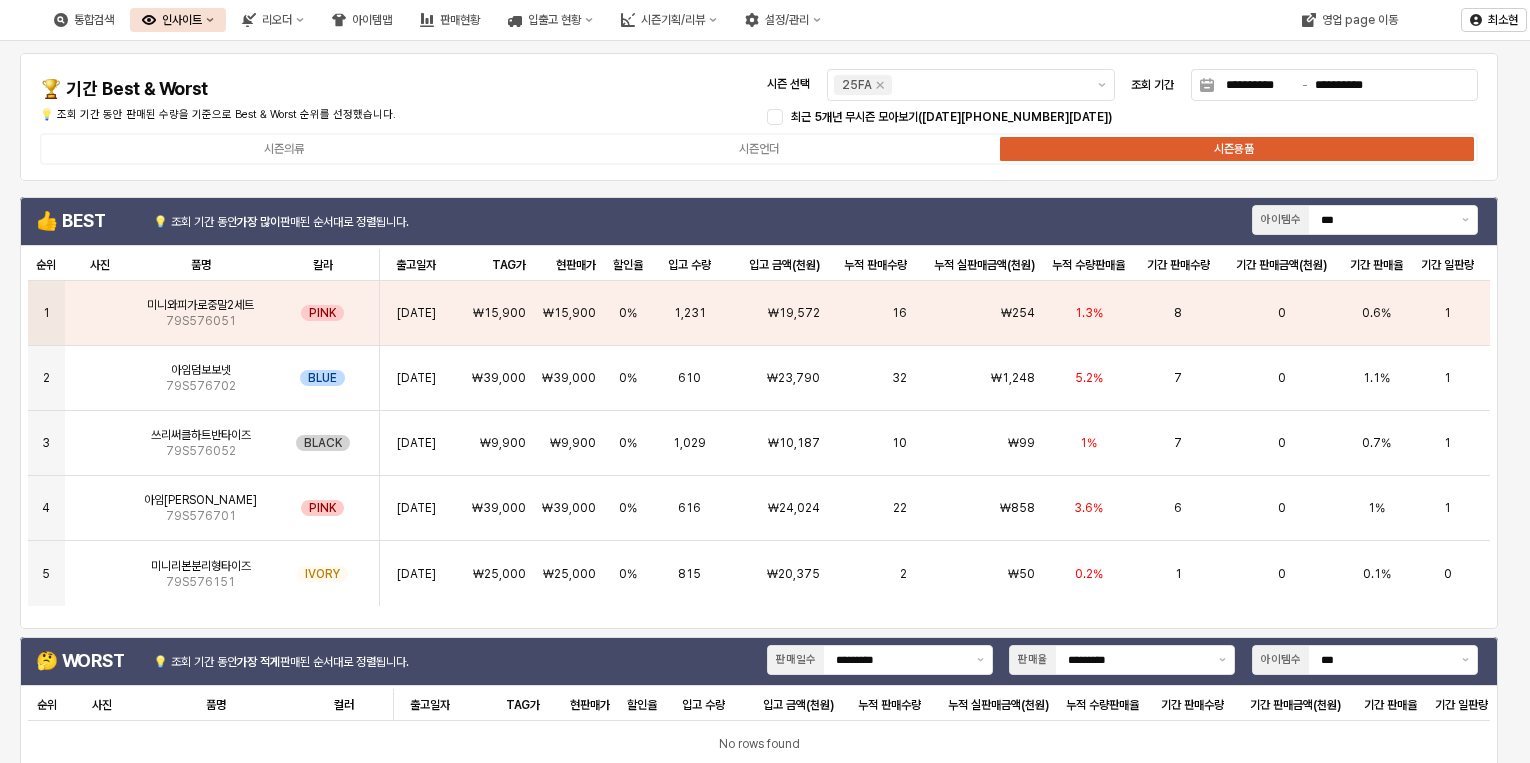 scroll, scrollTop: 0, scrollLeft: 0, axis: both 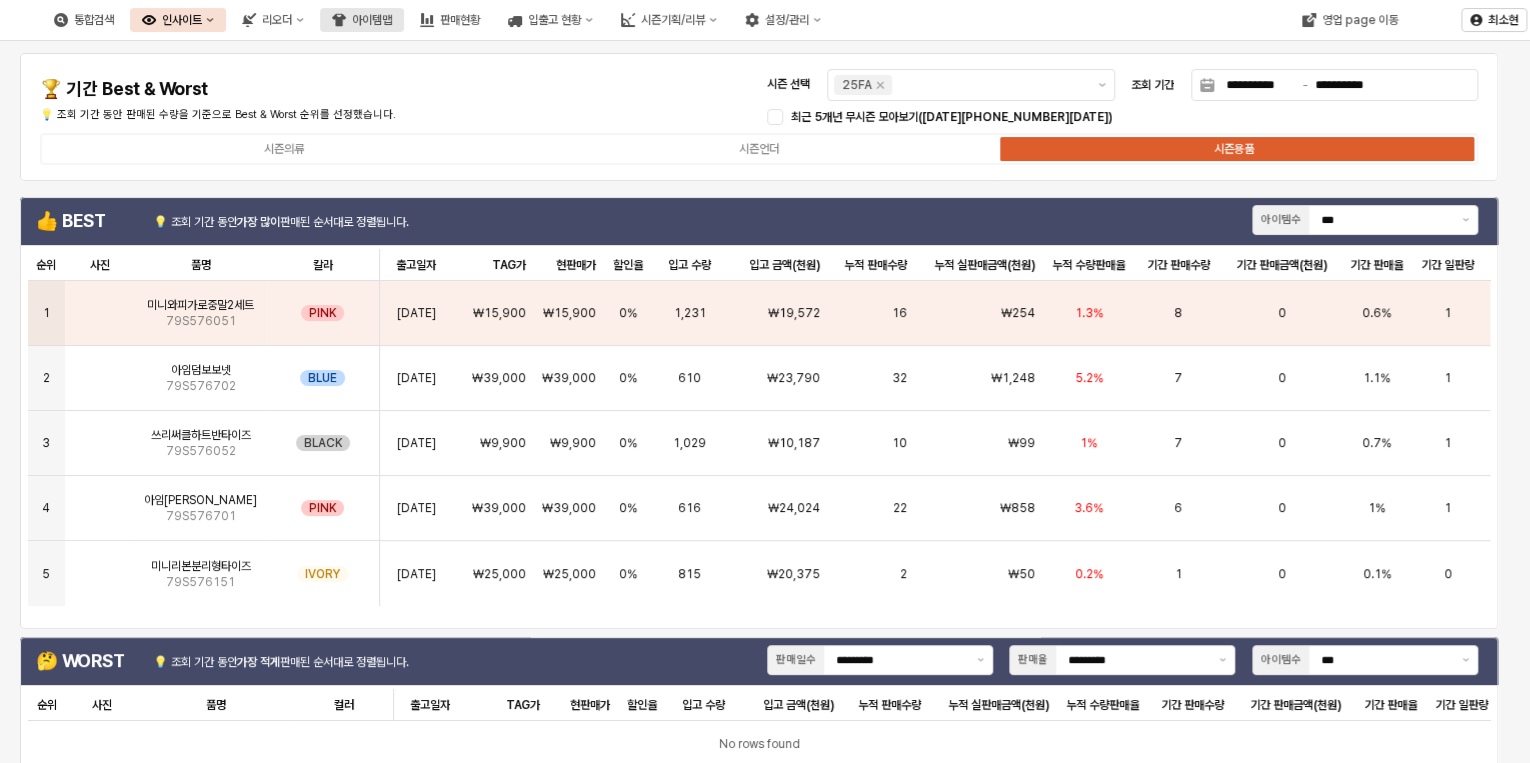 click on "아이템맵" at bounding box center [362, 20] 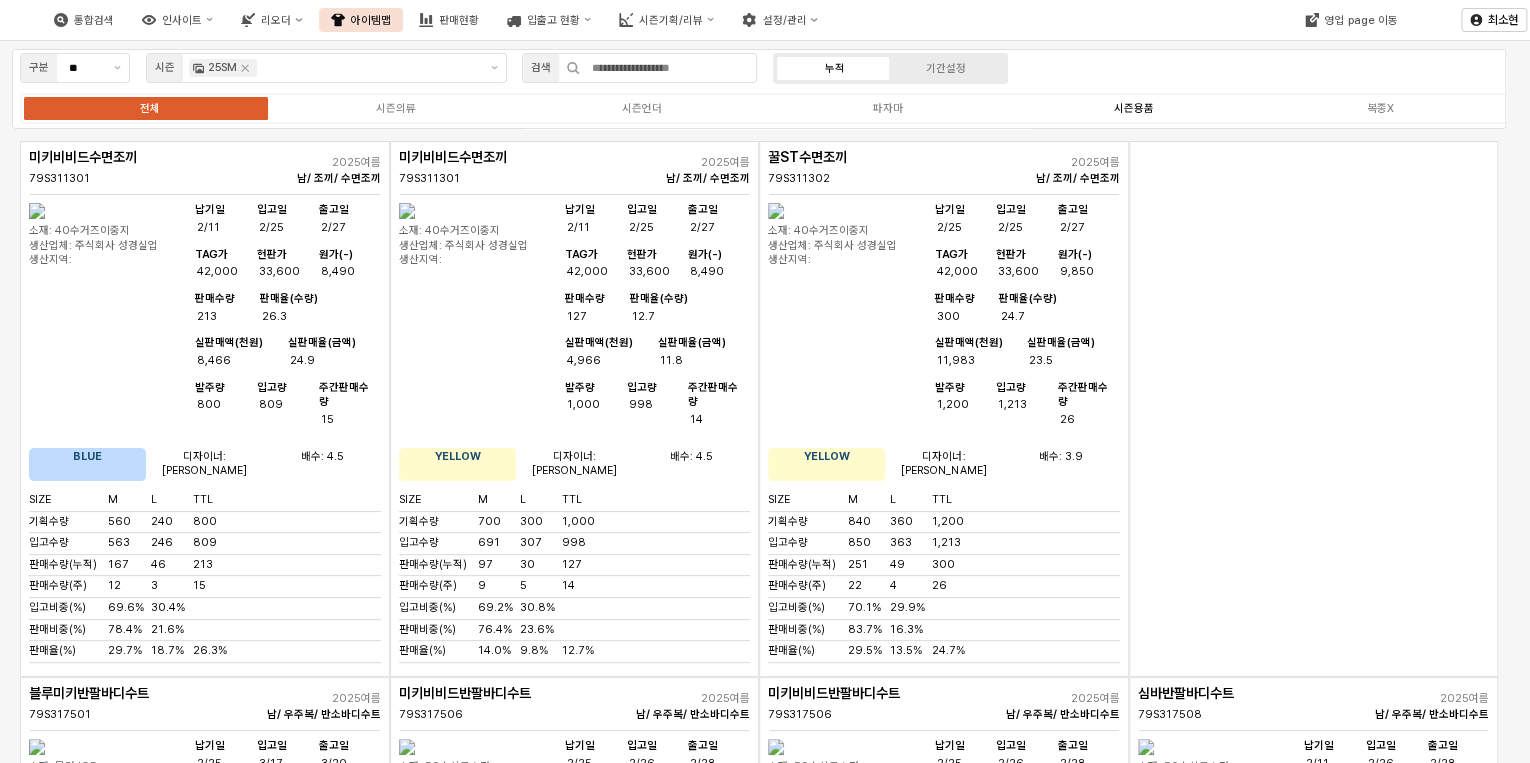 click on "시즌용품" at bounding box center (1134, 108) 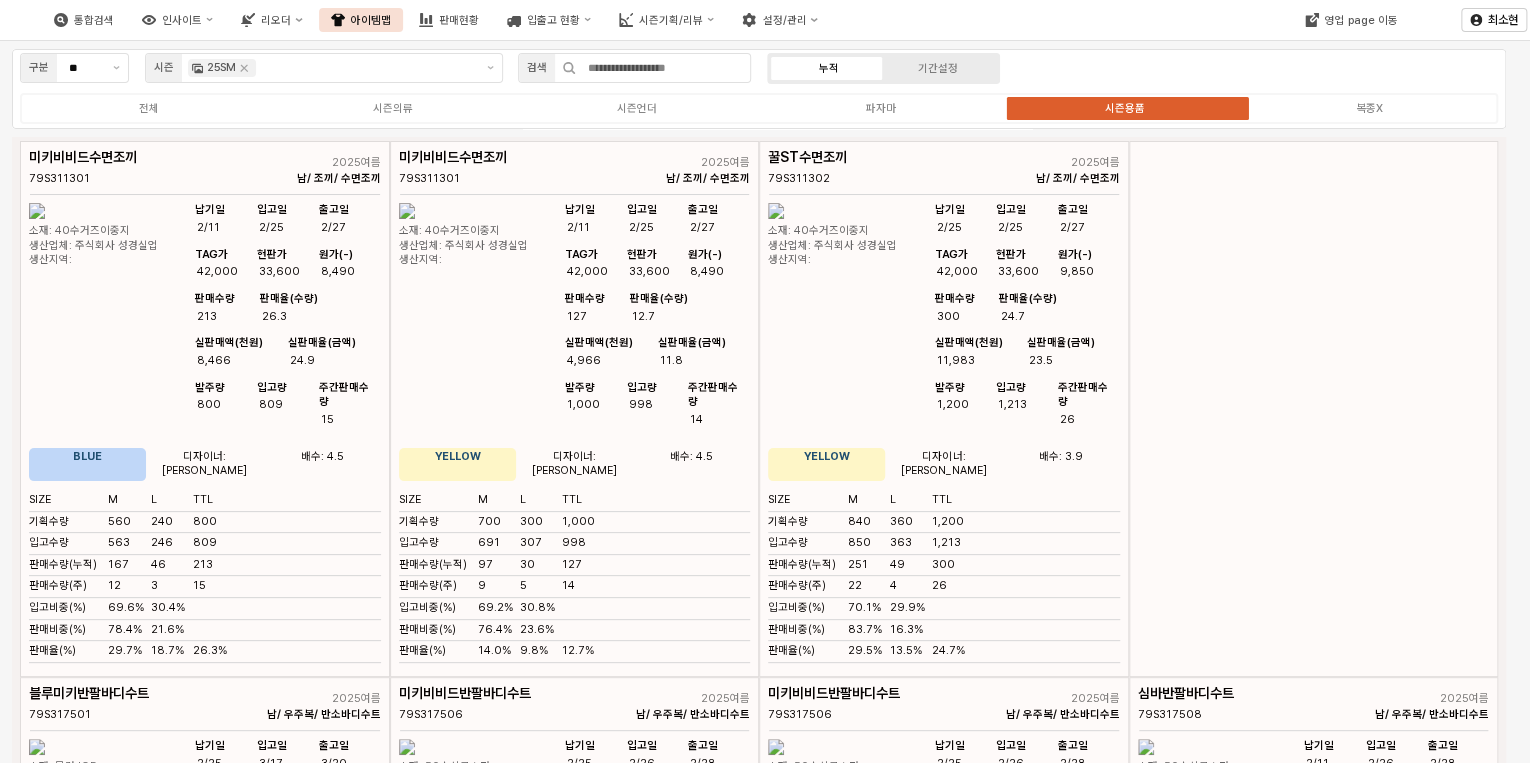 click at bounding box center [759, 13737] 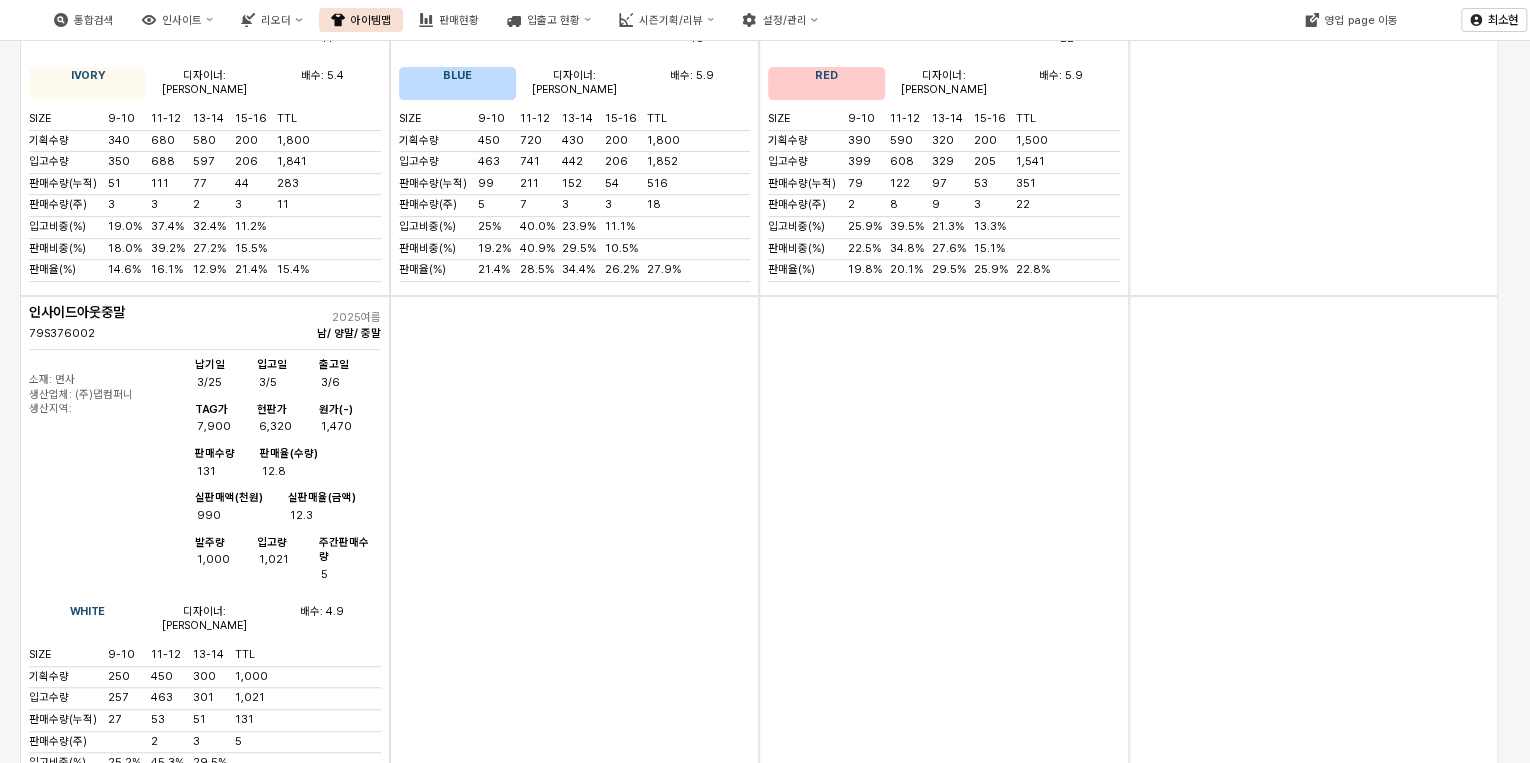 scroll, scrollTop: 480, scrollLeft: 0, axis: vertical 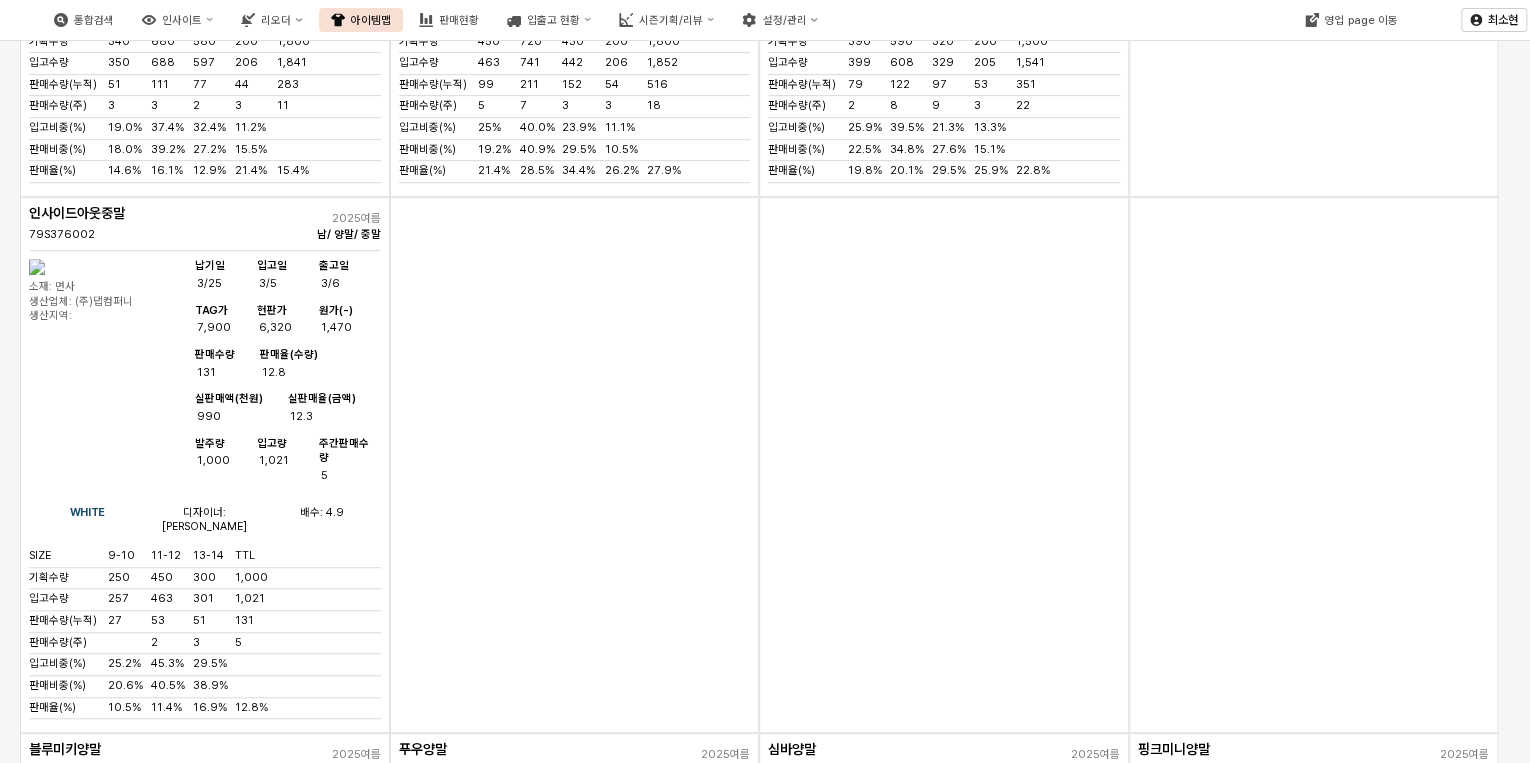 click at bounding box center [37, 267] 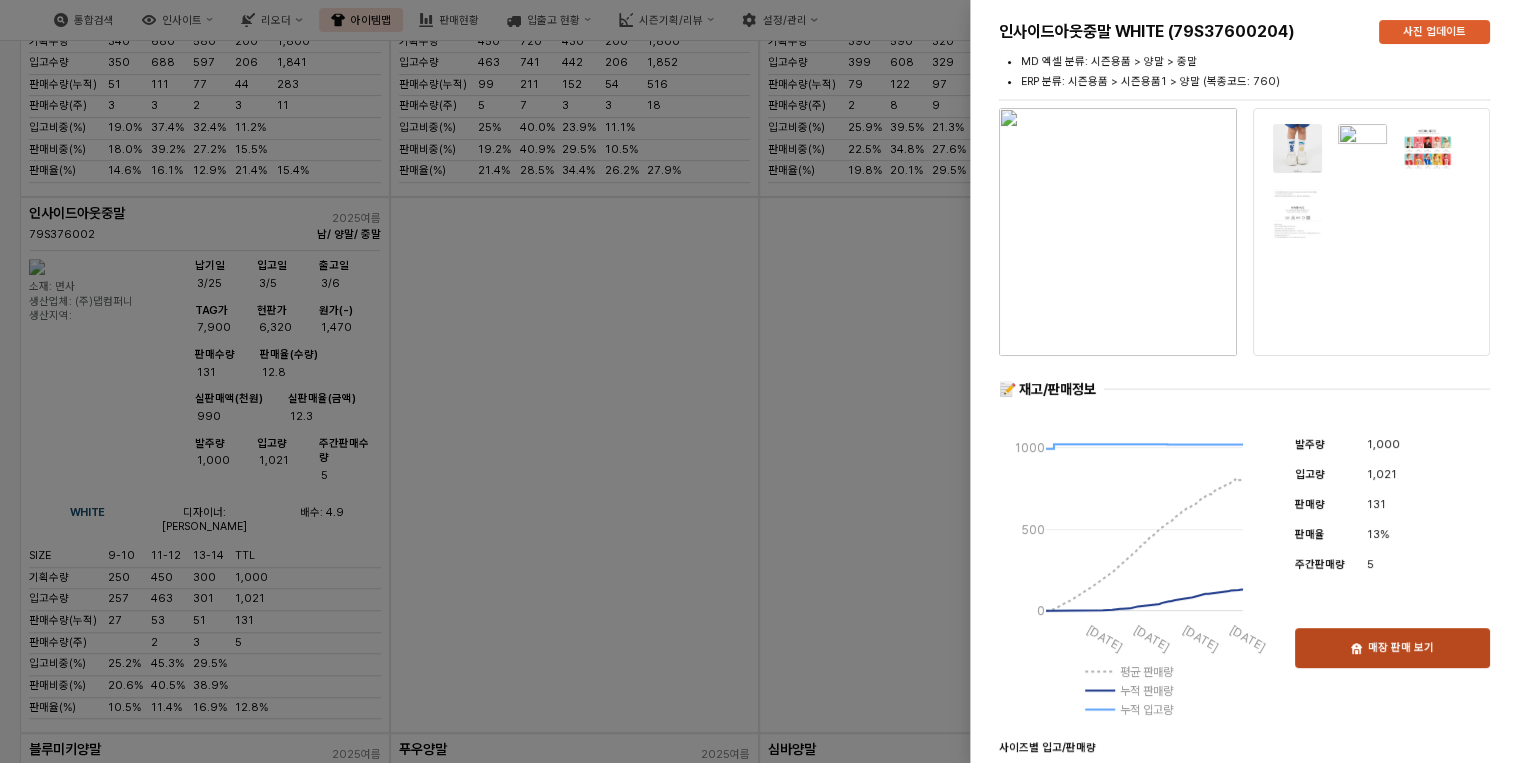 click on "매장 판매 보기" at bounding box center (1401, 648) 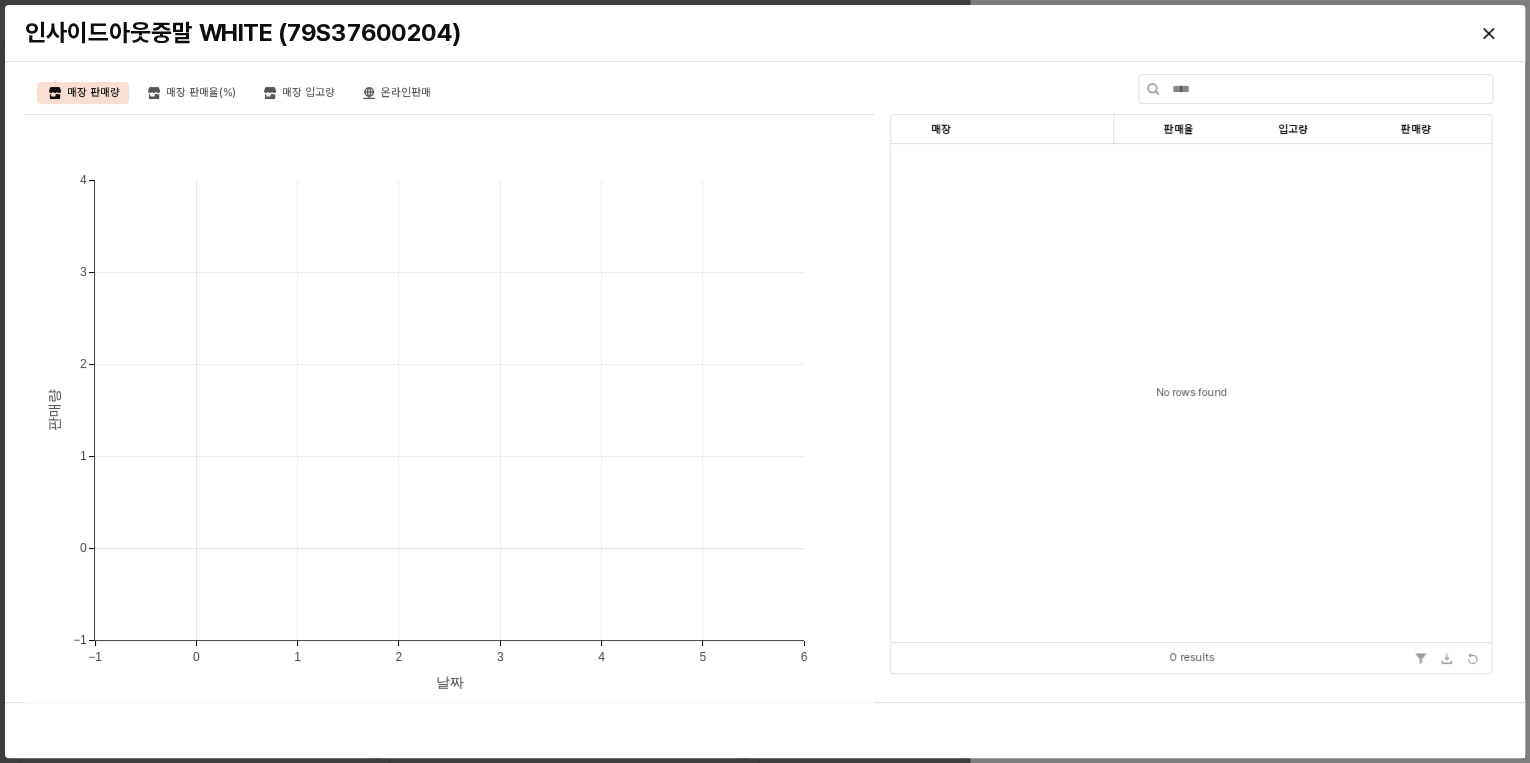drag, startPoint x: 856, startPoint y: 48, endPoint x: 996, endPoint y: 34, distance: 140.69826 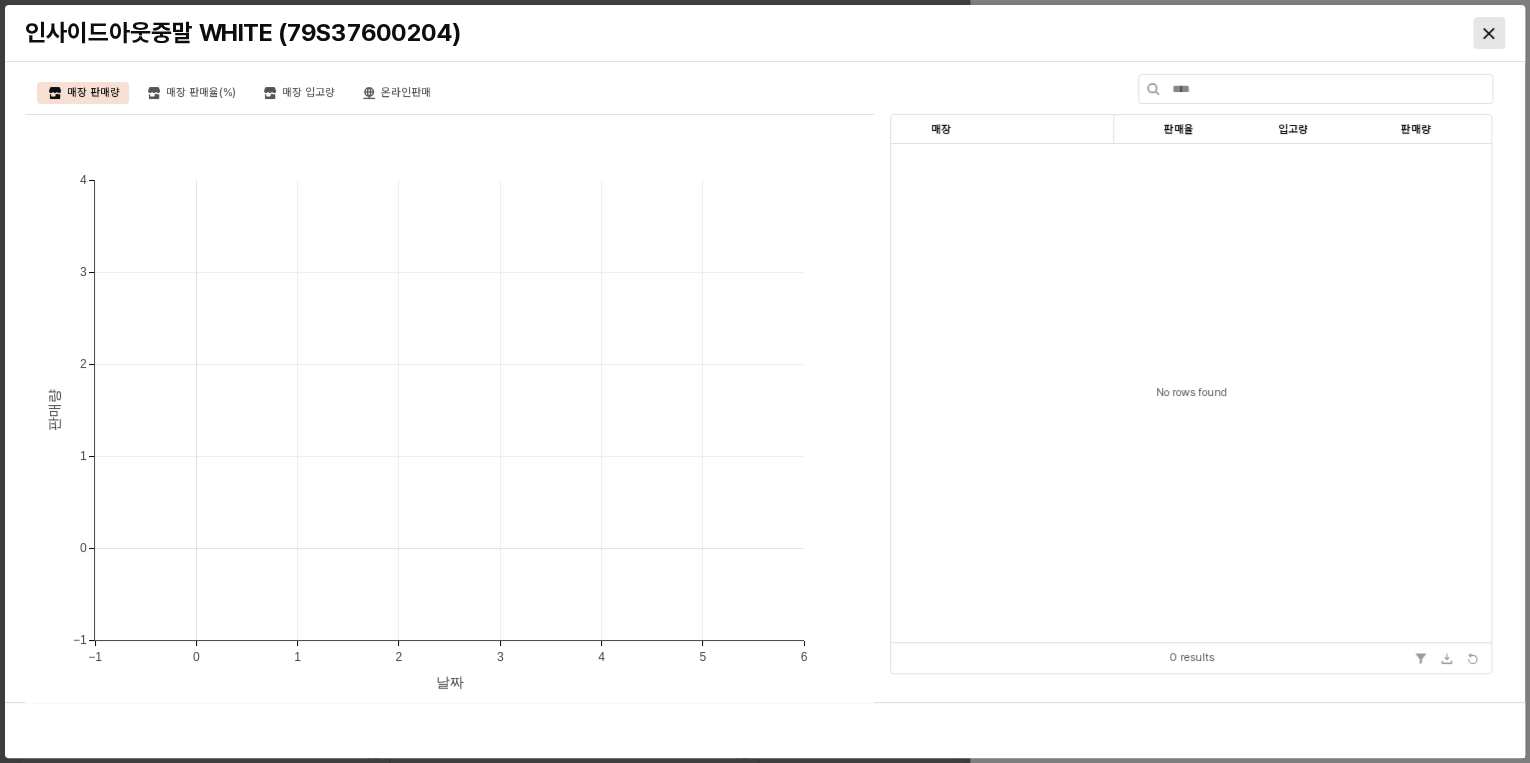 click 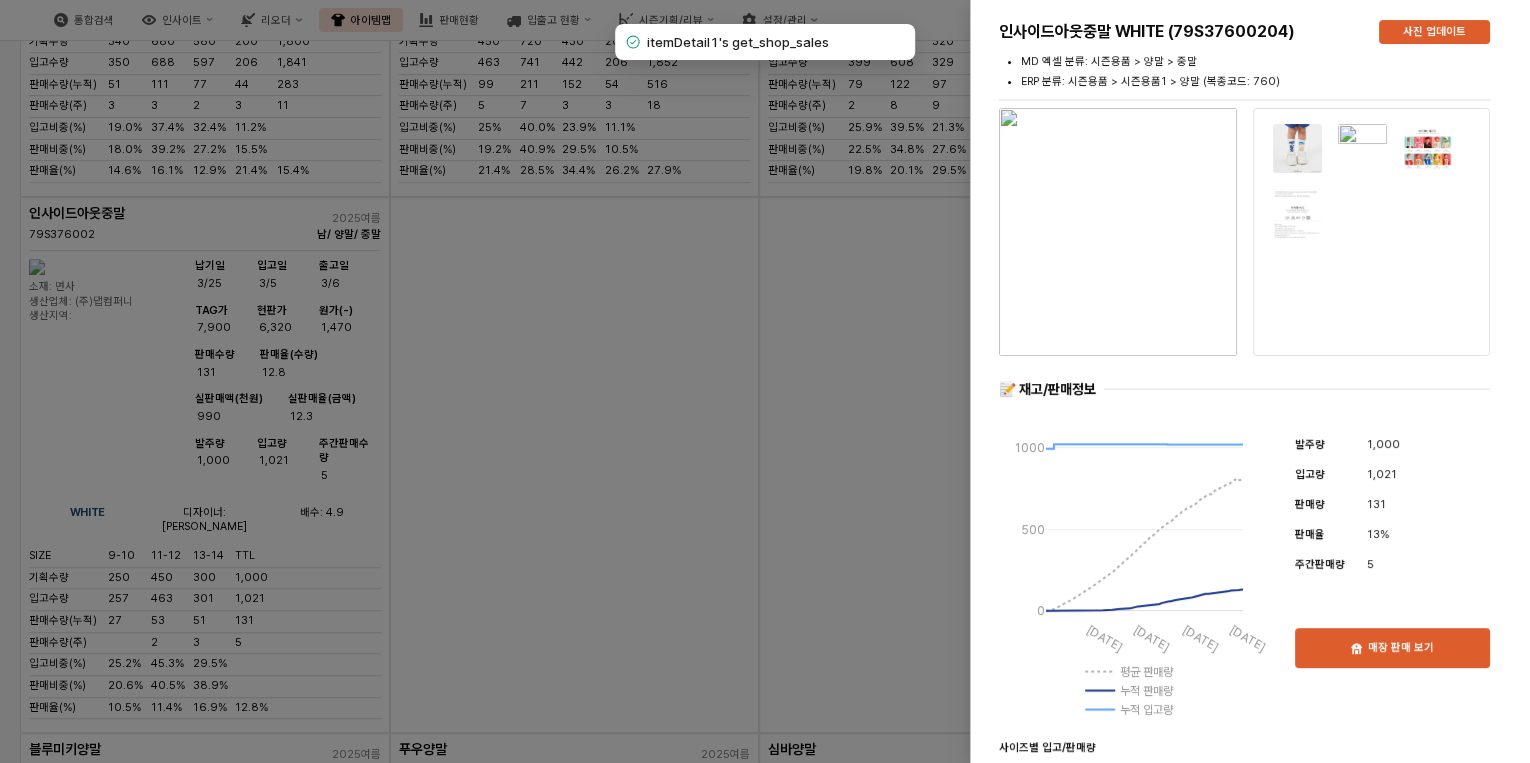 click at bounding box center (1118, 232) 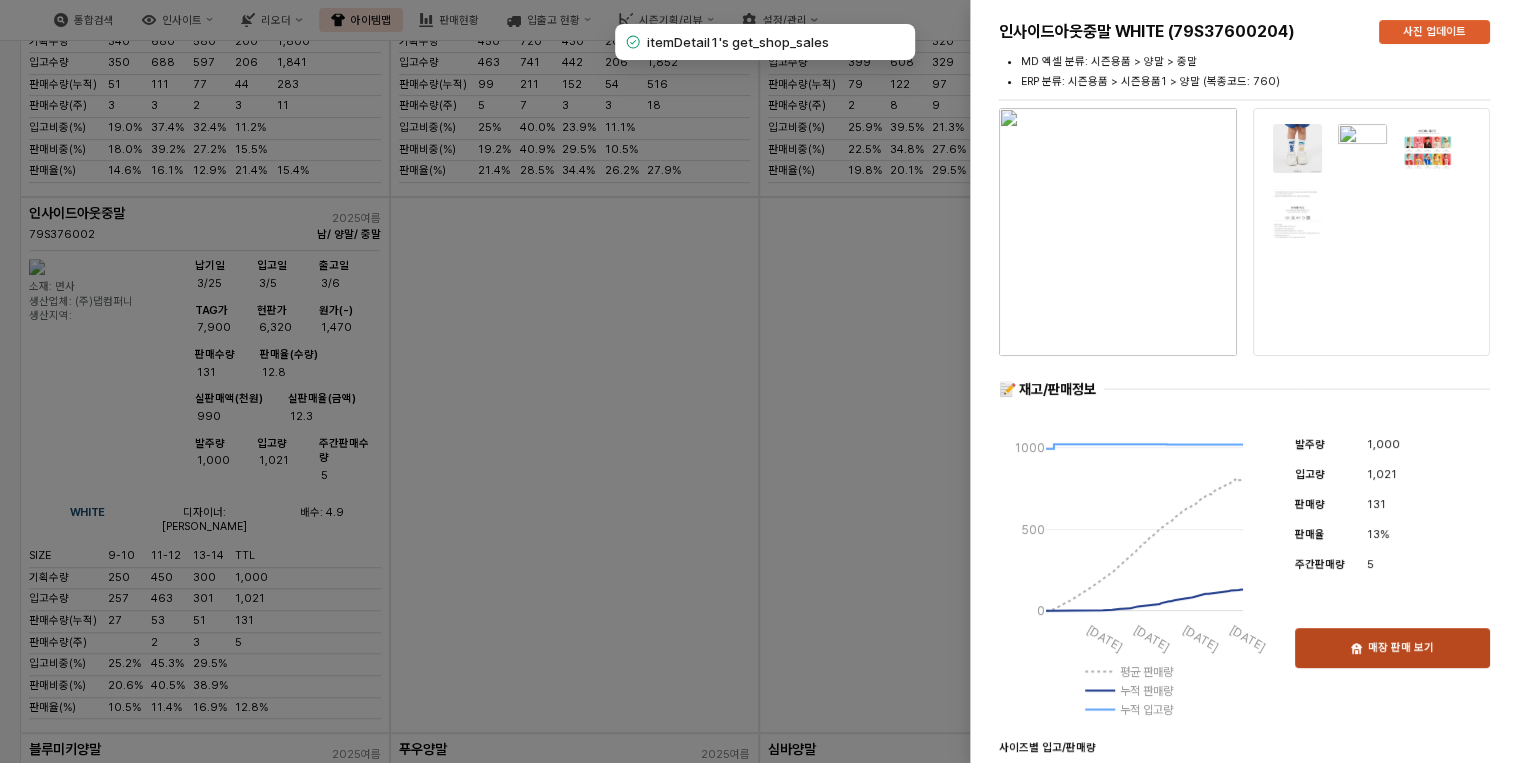click on "매장 판매 보기" at bounding box center (1392, 648) 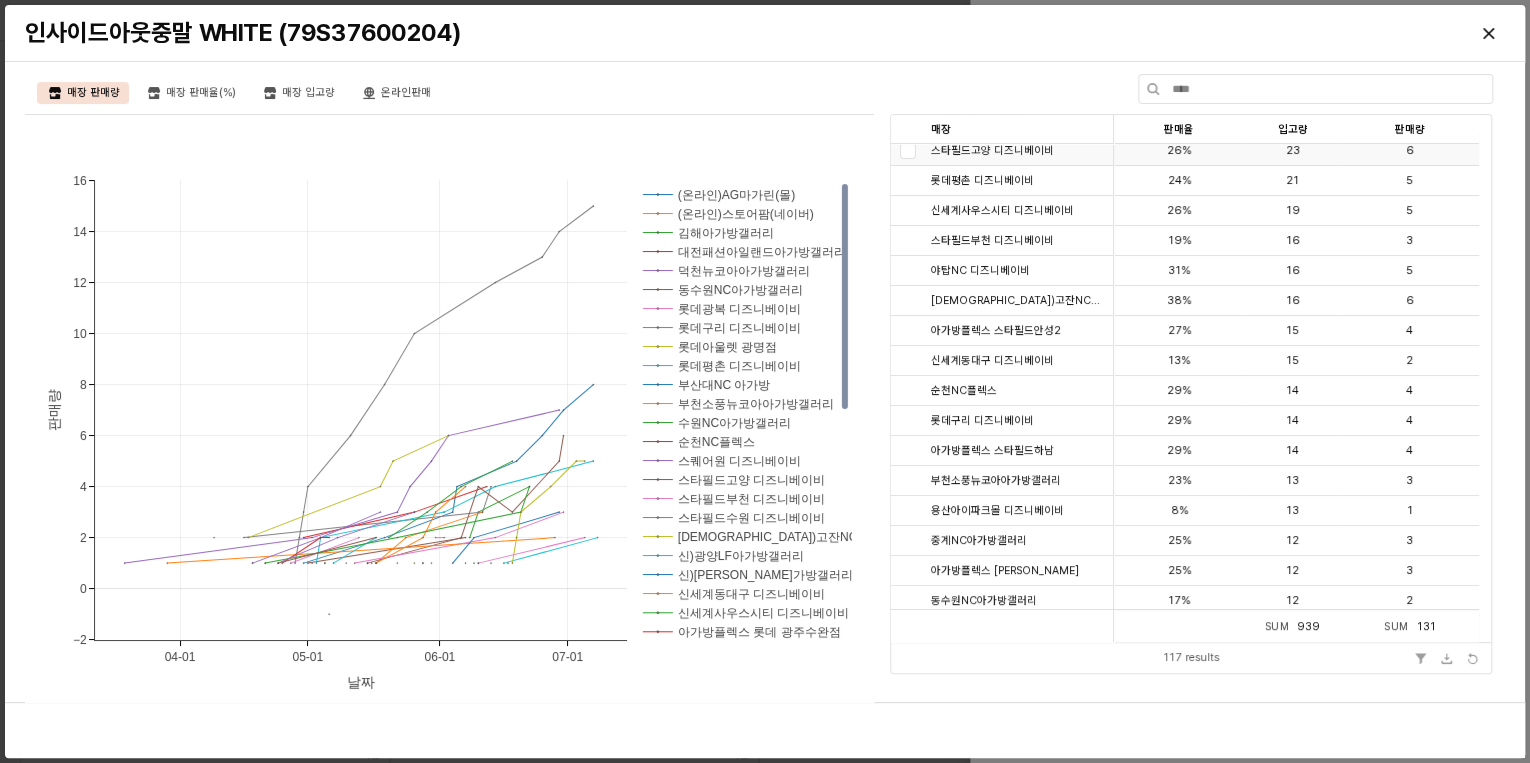 scroll, scrollTop: 0, scrollLeft: 0, axis: both 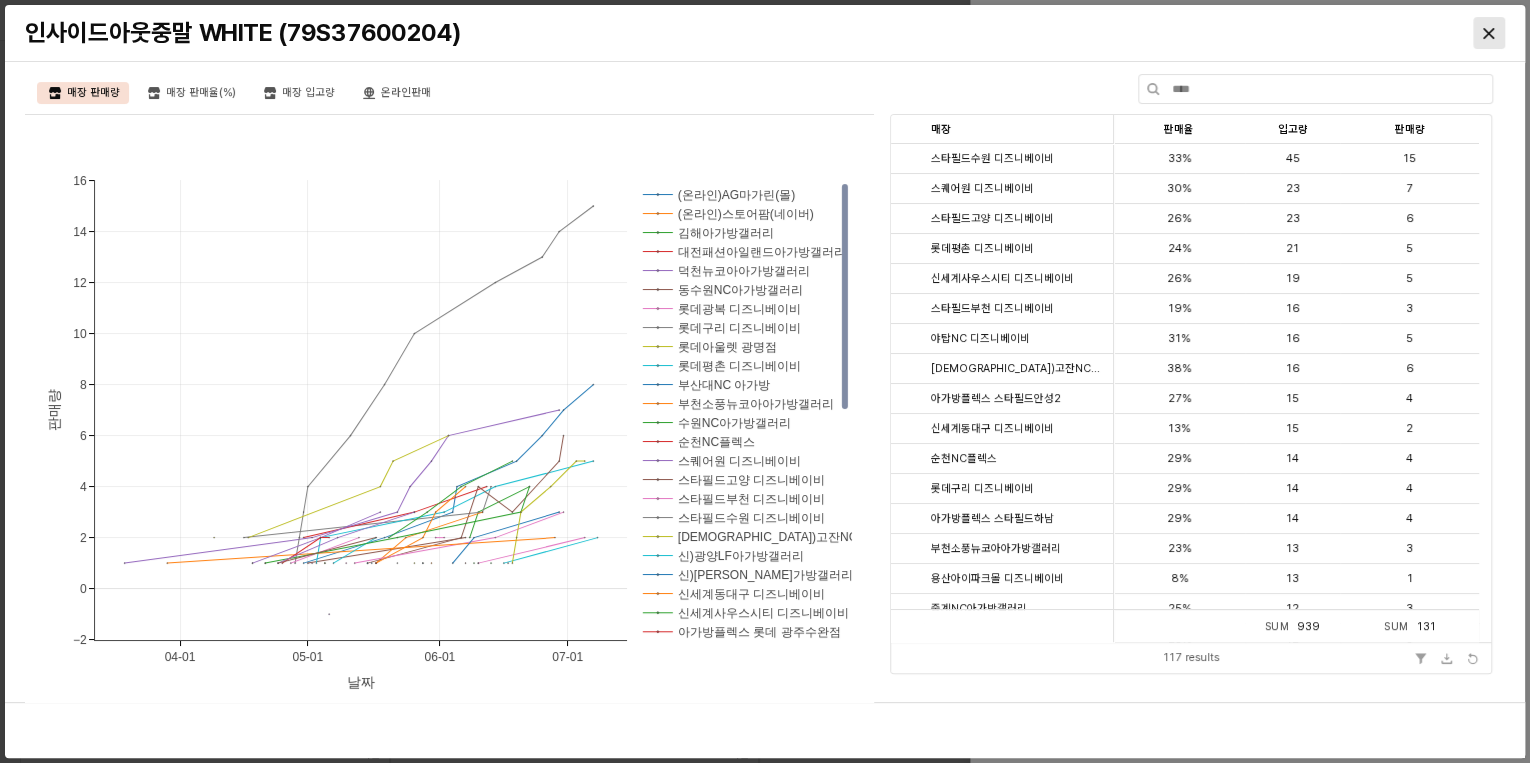 click at bounding box center (1489, 33) 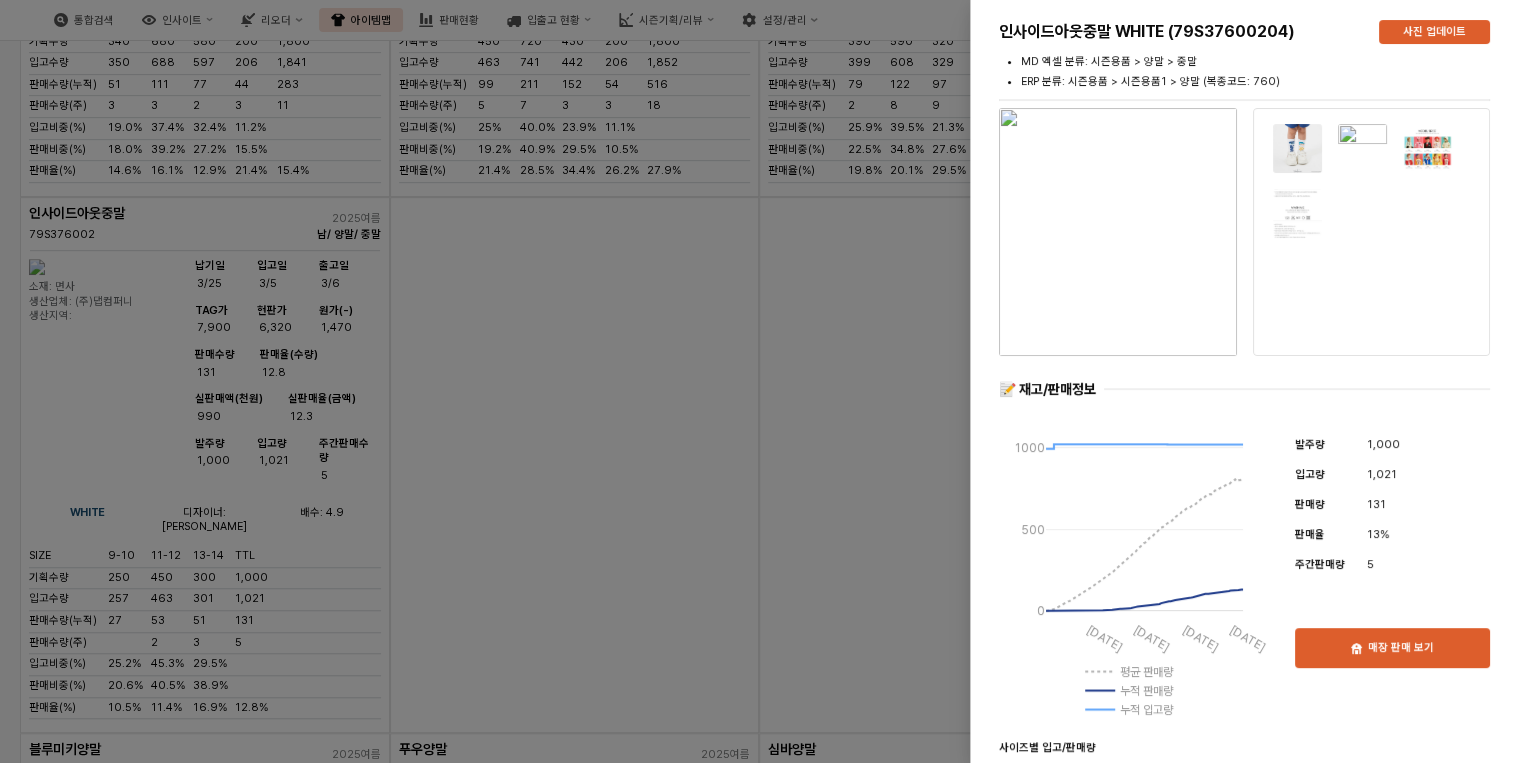 click at bounding box center [765, 381] 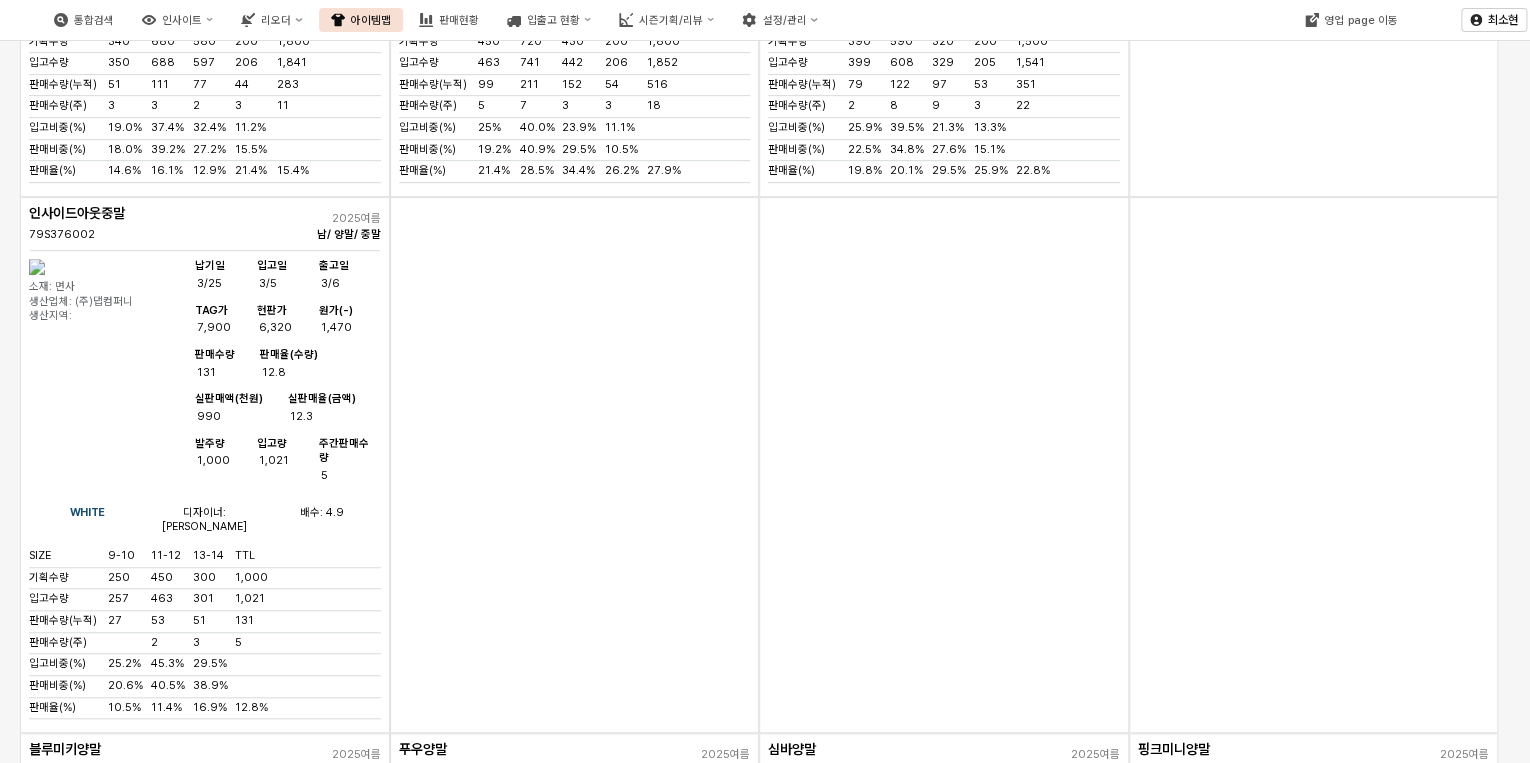 scroll, scrollTop: 640, scrollLeft: 0, axis: vertical 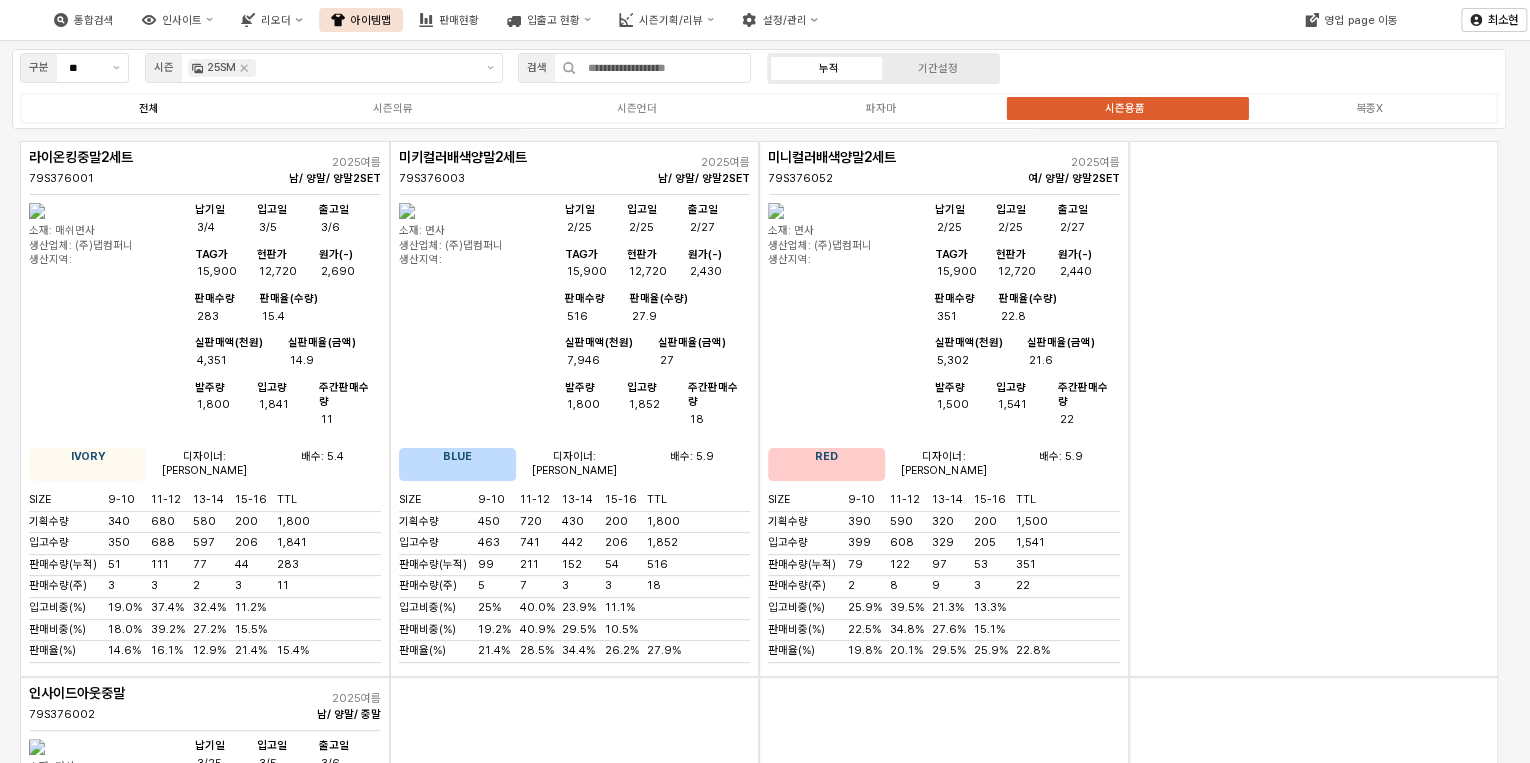 click on "전체" at bounding box center (149, 108) 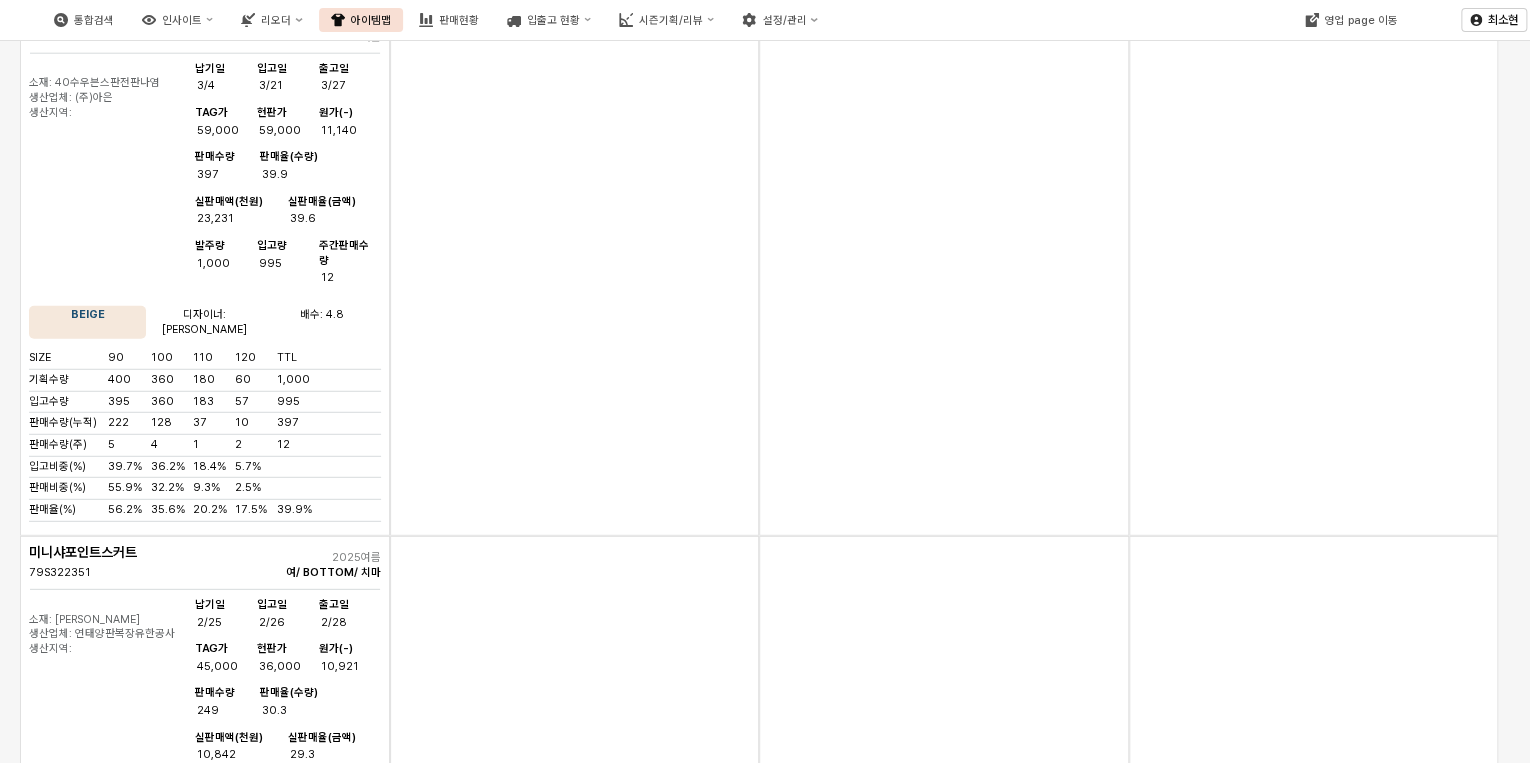 scroll, scrollTop: 14000, scrollLeft: 0, axis: vertical 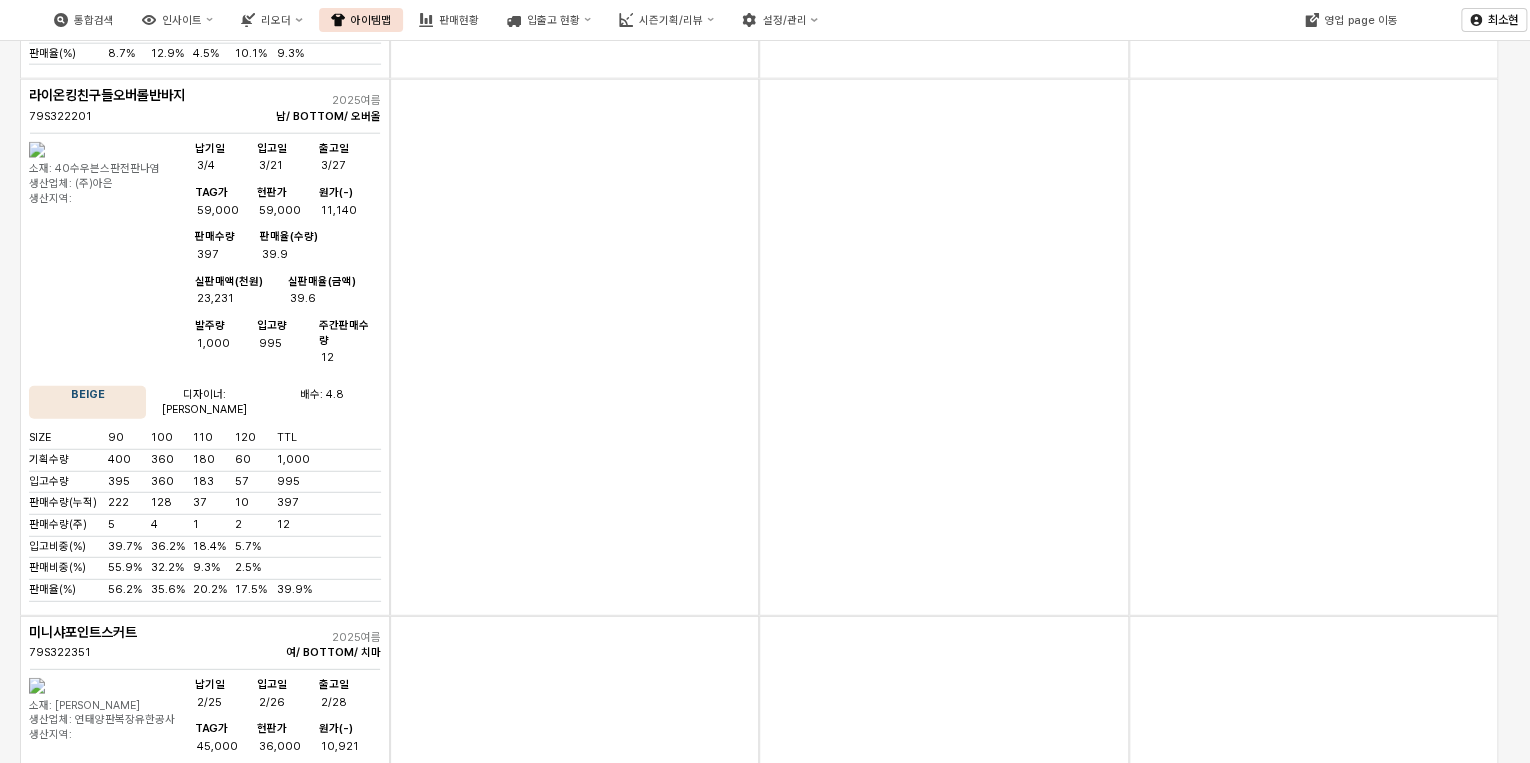click at bounding box center [37, 1222] 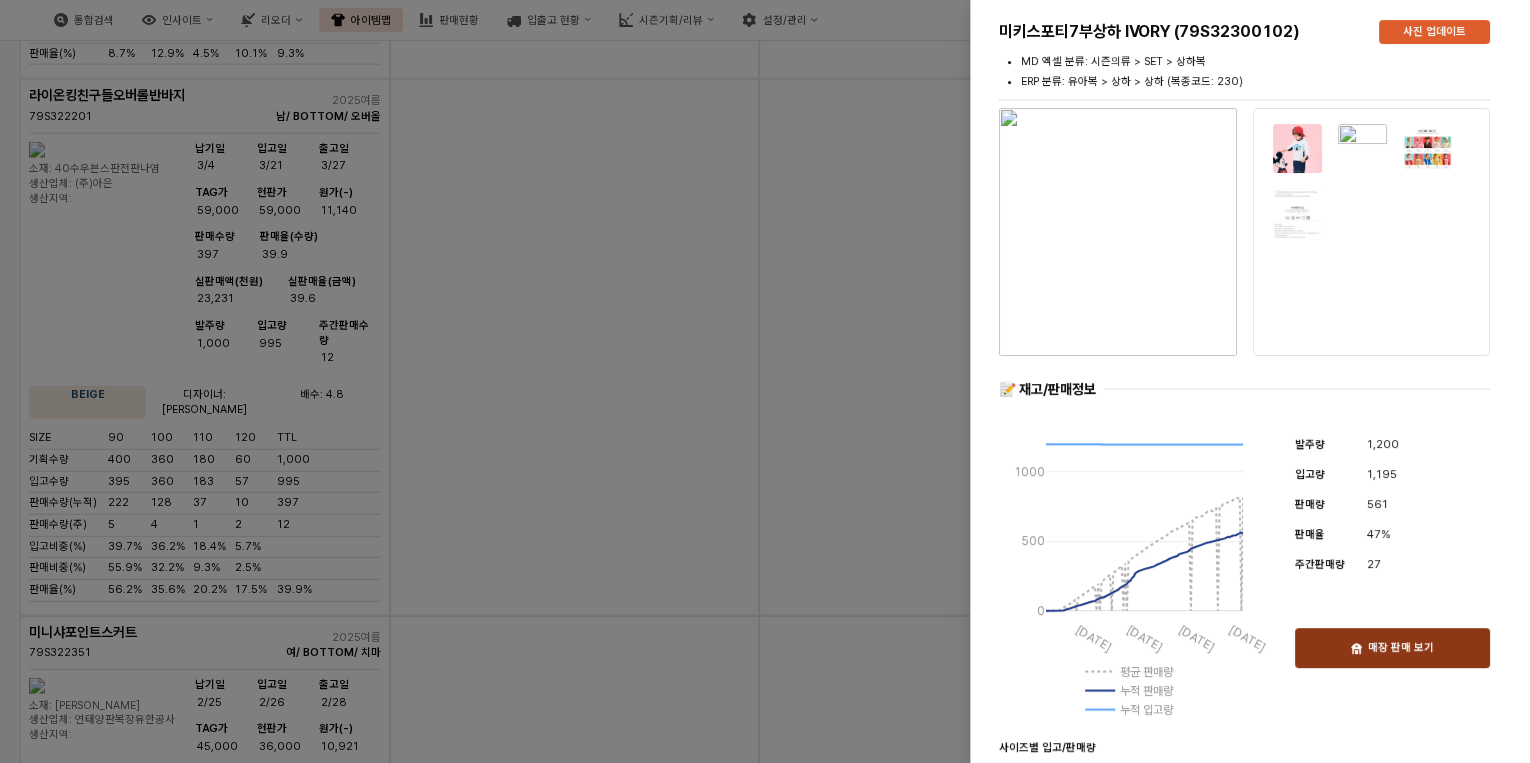 click on "매장 판매 보기" at bounding box center [1392, 648] 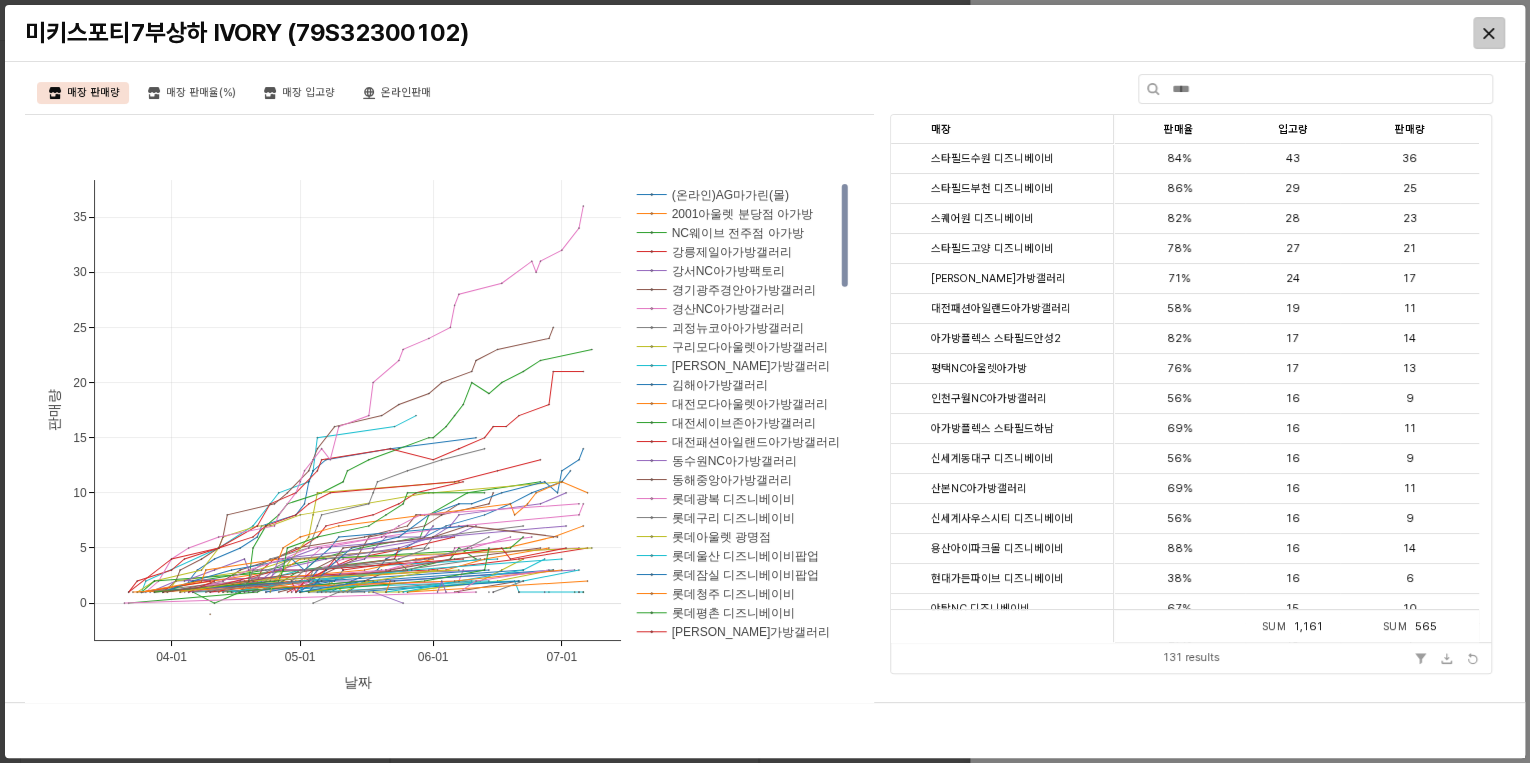 click 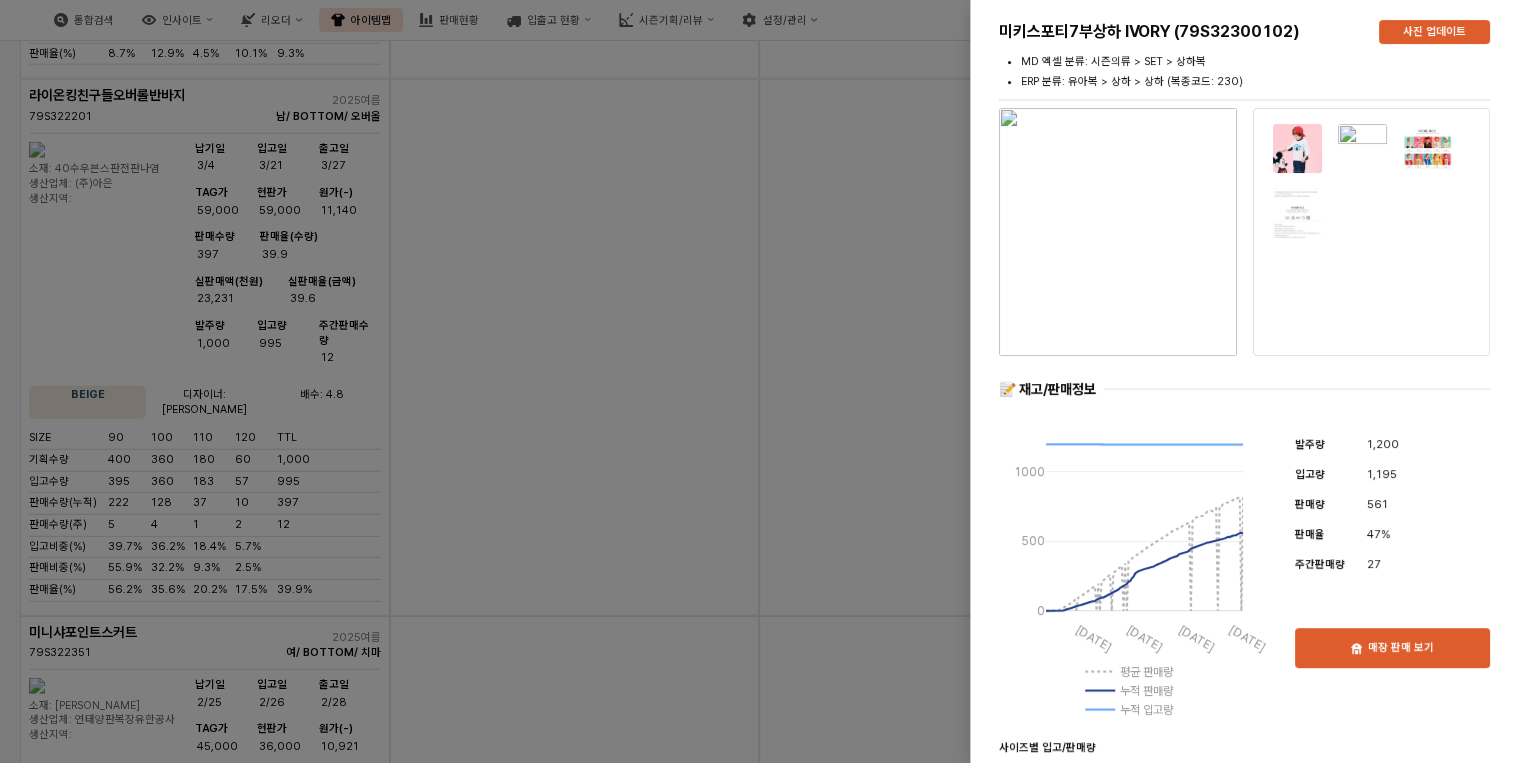 click at bounding box center [765, 381] 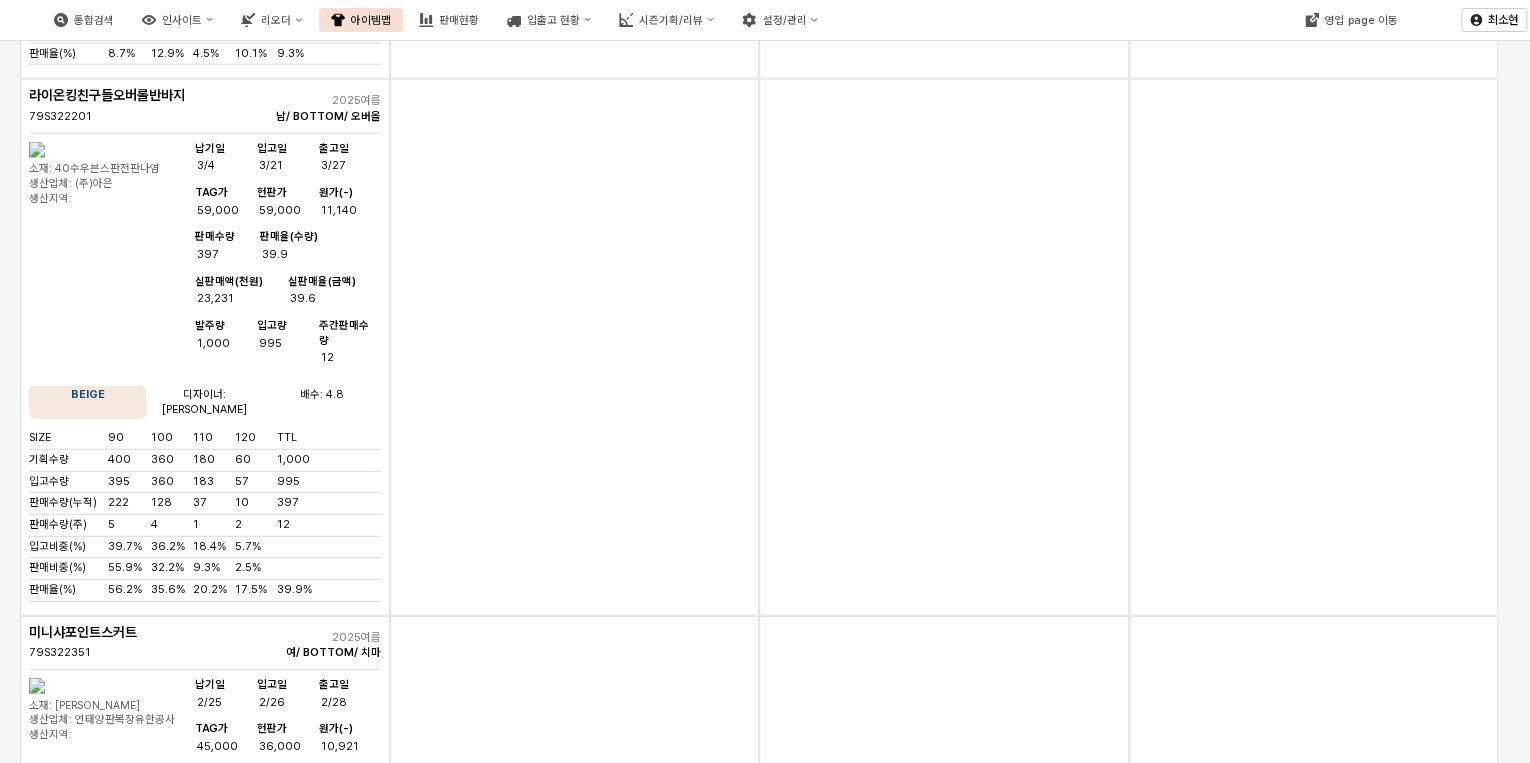 click on "납기일
2/25
입고[DATE]
출고일
3/5
TAG가
55,000
현판가
44,000
원가(-)
11,220
판매수량
445
판매율(수량)
27.1
실판매액(천원)
23,012
실판매율(금액)
25.5" at bounding box center [655, 1332] 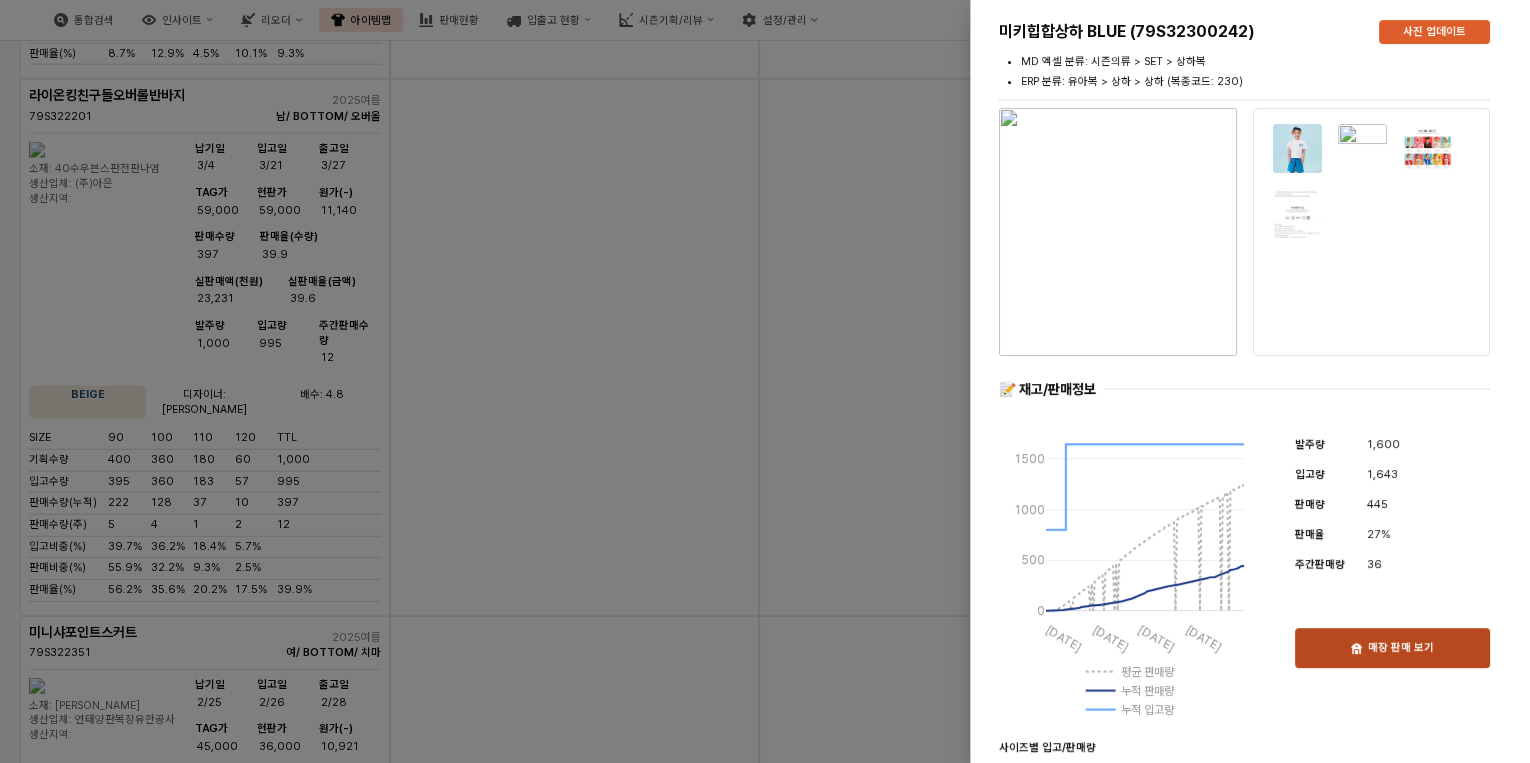 click on "매장 판매 보기" at bounding box center (1392, 648) 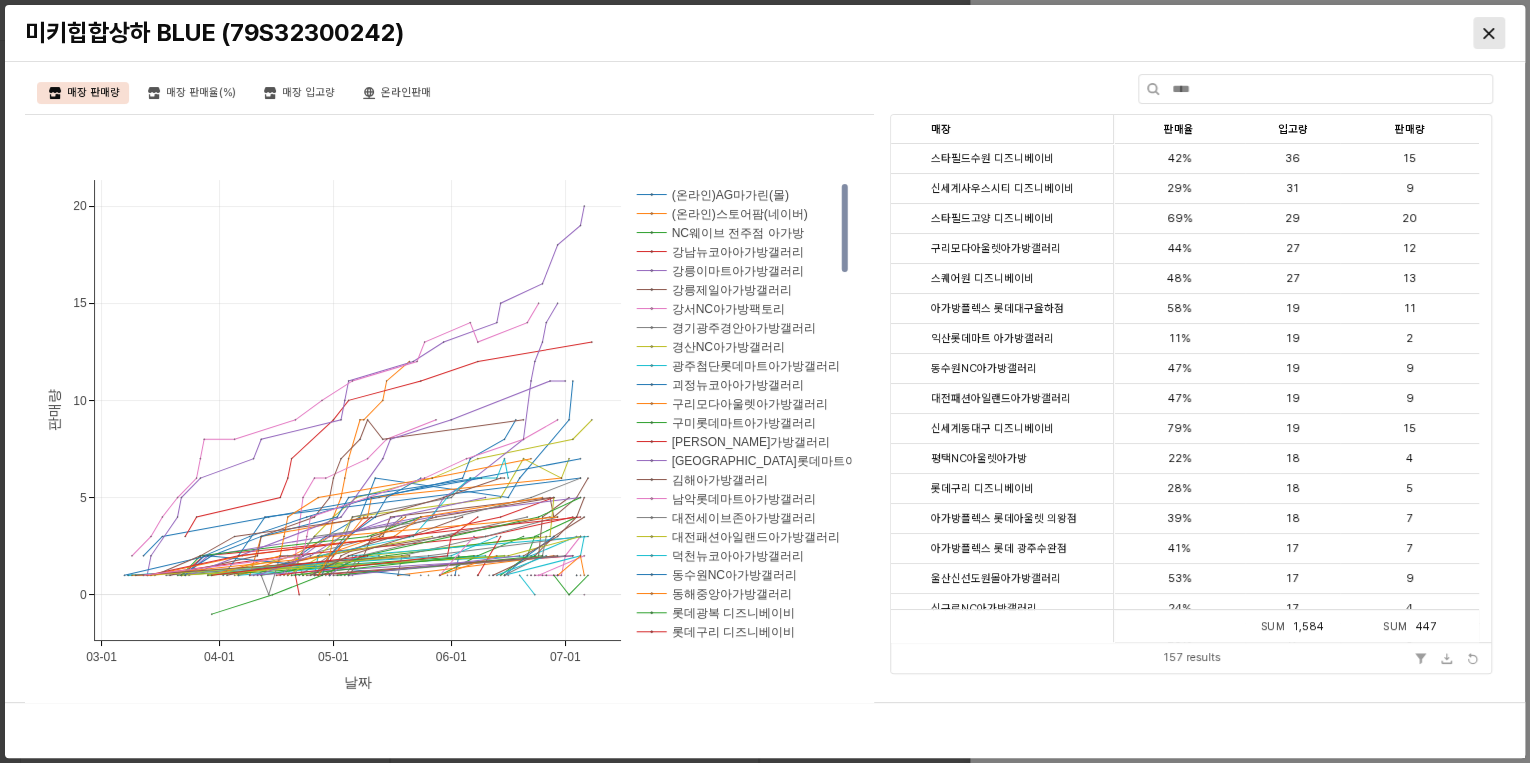 click 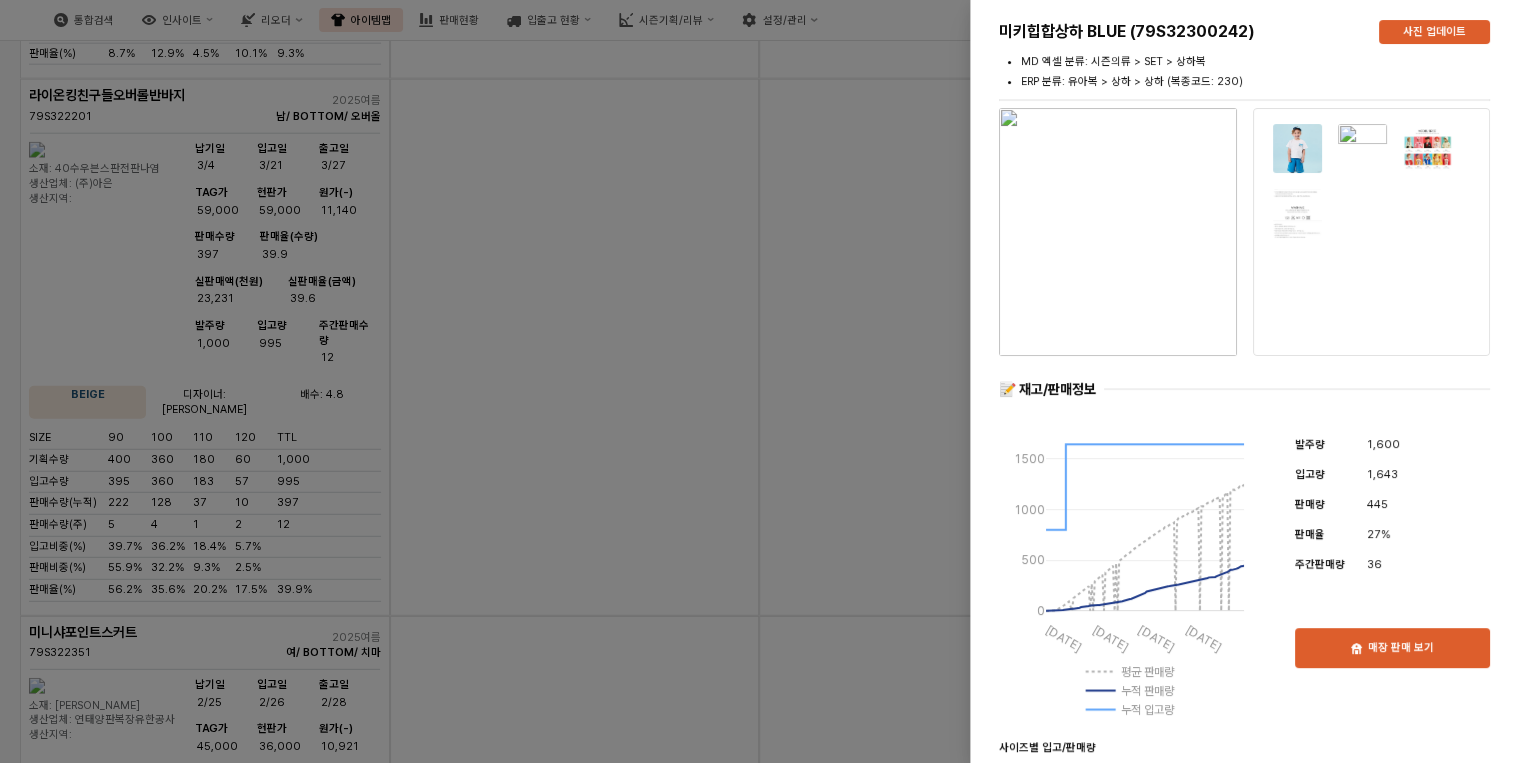 click at bounding box center (765, 381) 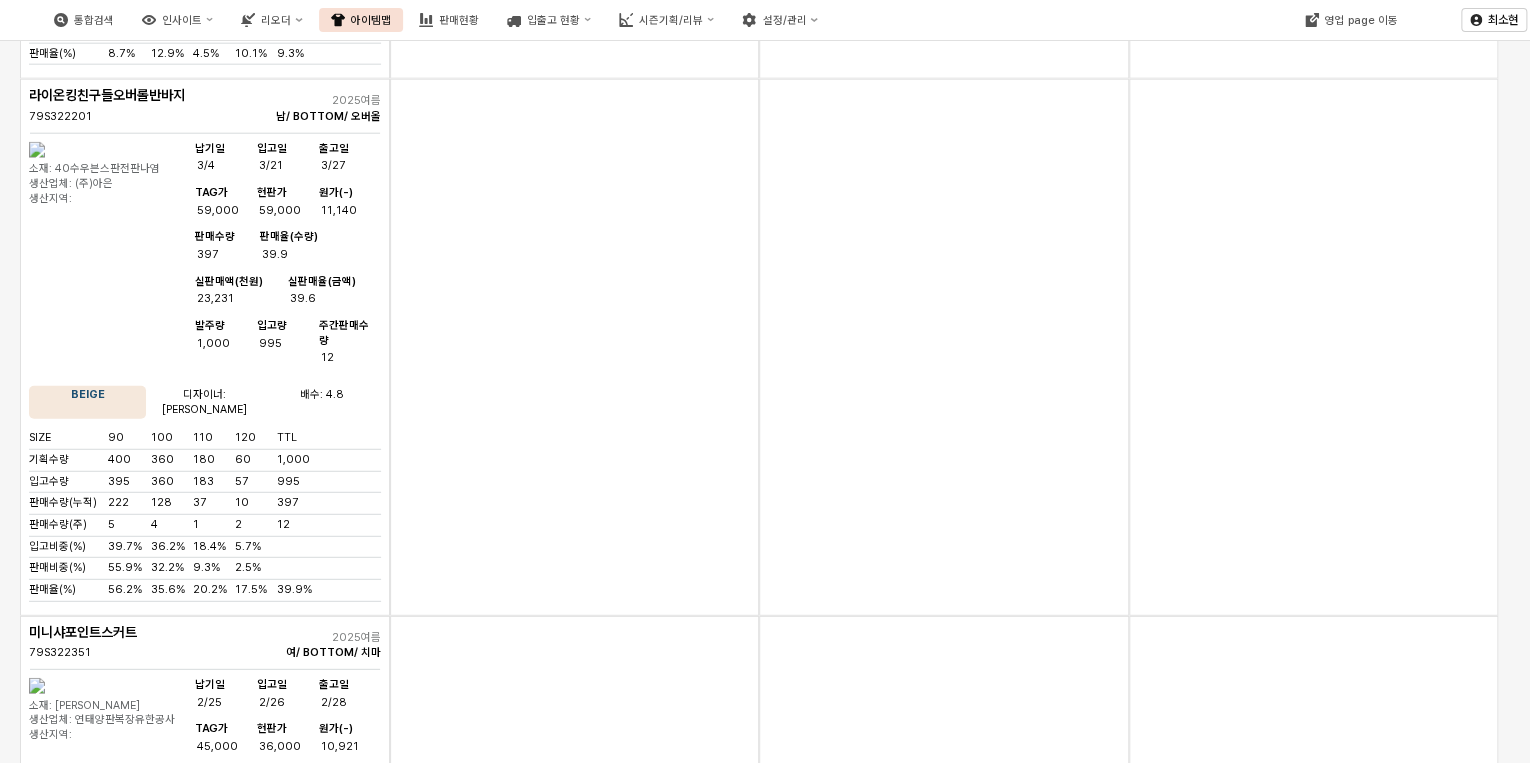 click at bounding box center [776, 1222] 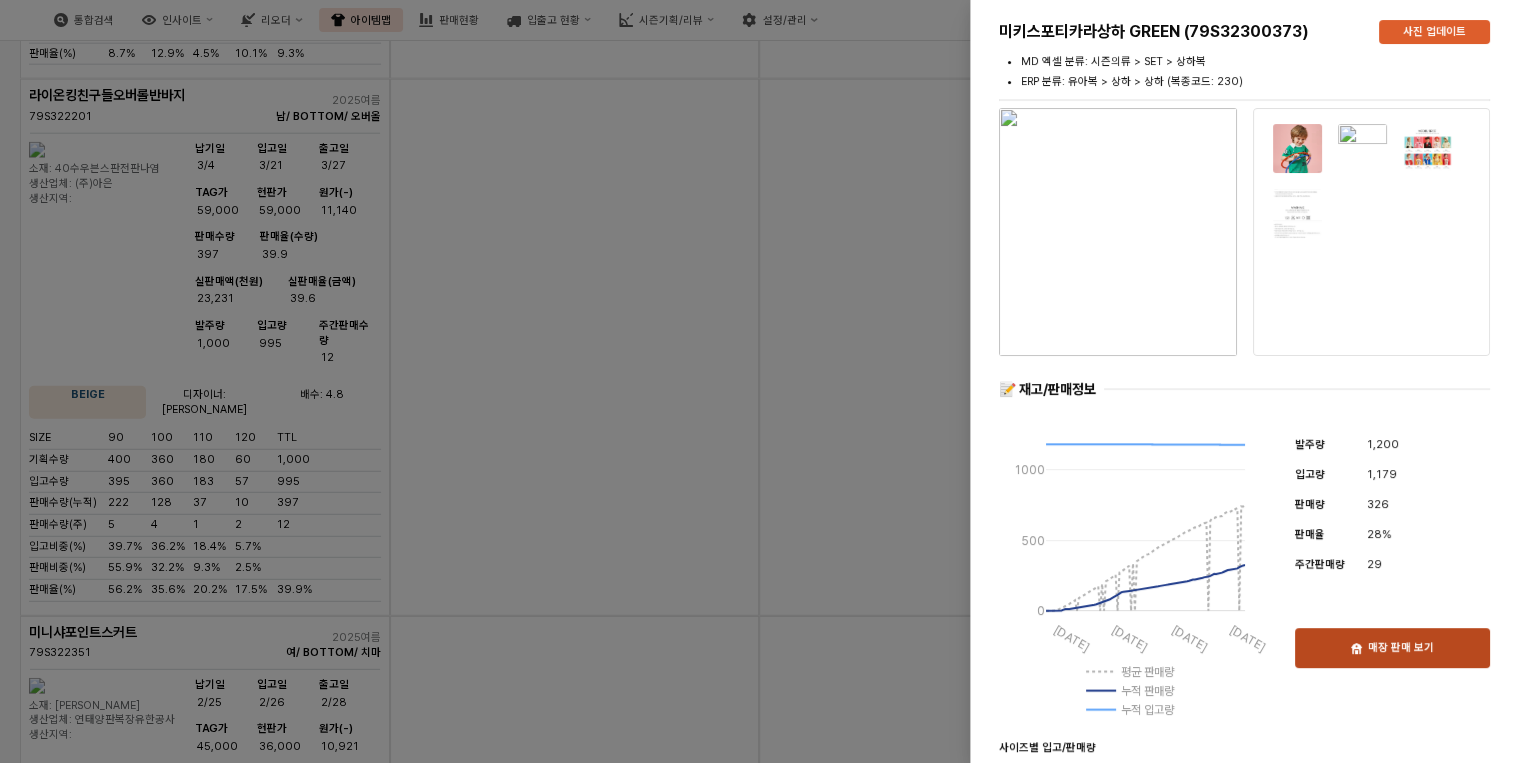 click on "매장 판매 보기" at bounding box center (1392, 648) 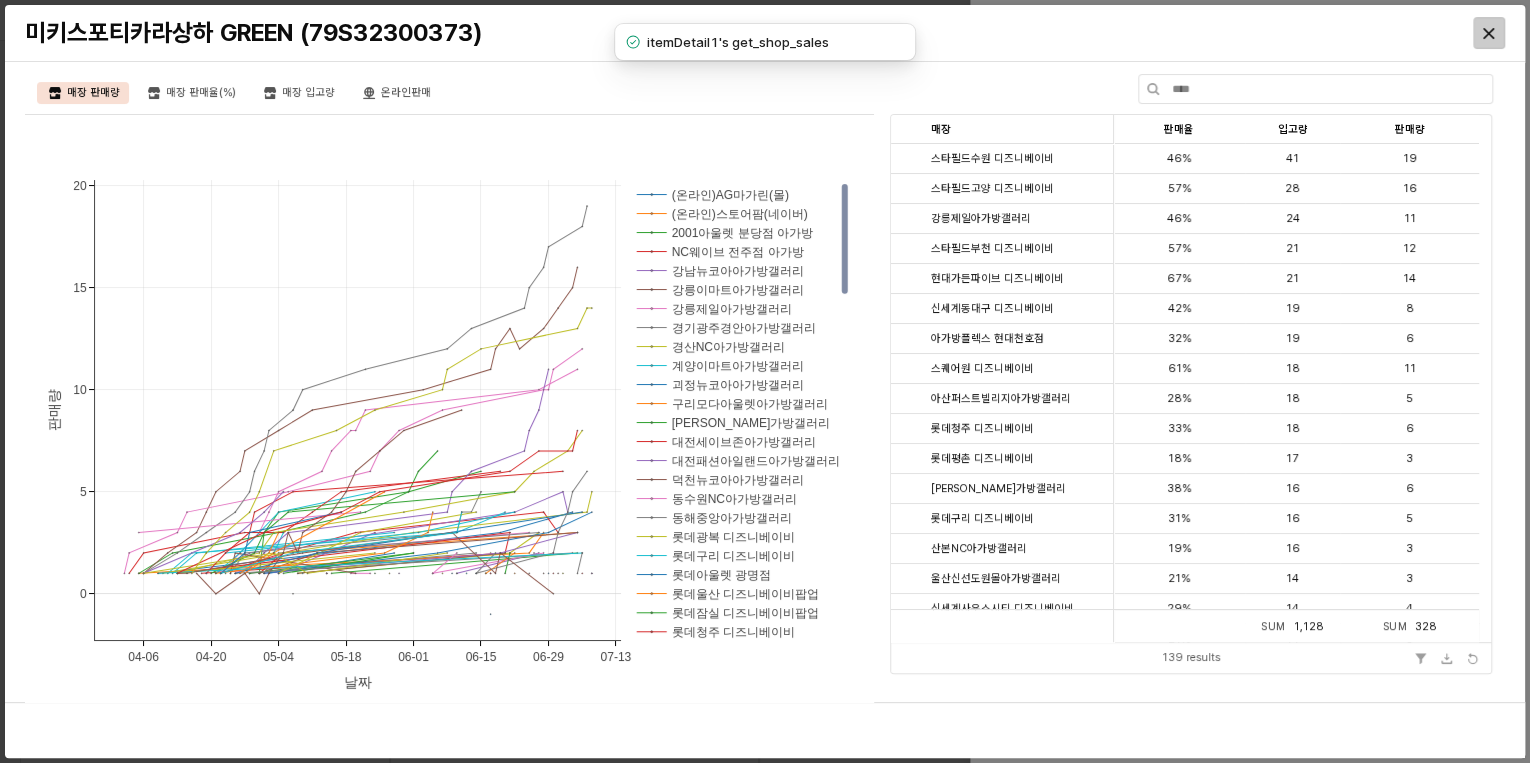 click at bounding box center [1489, 33] 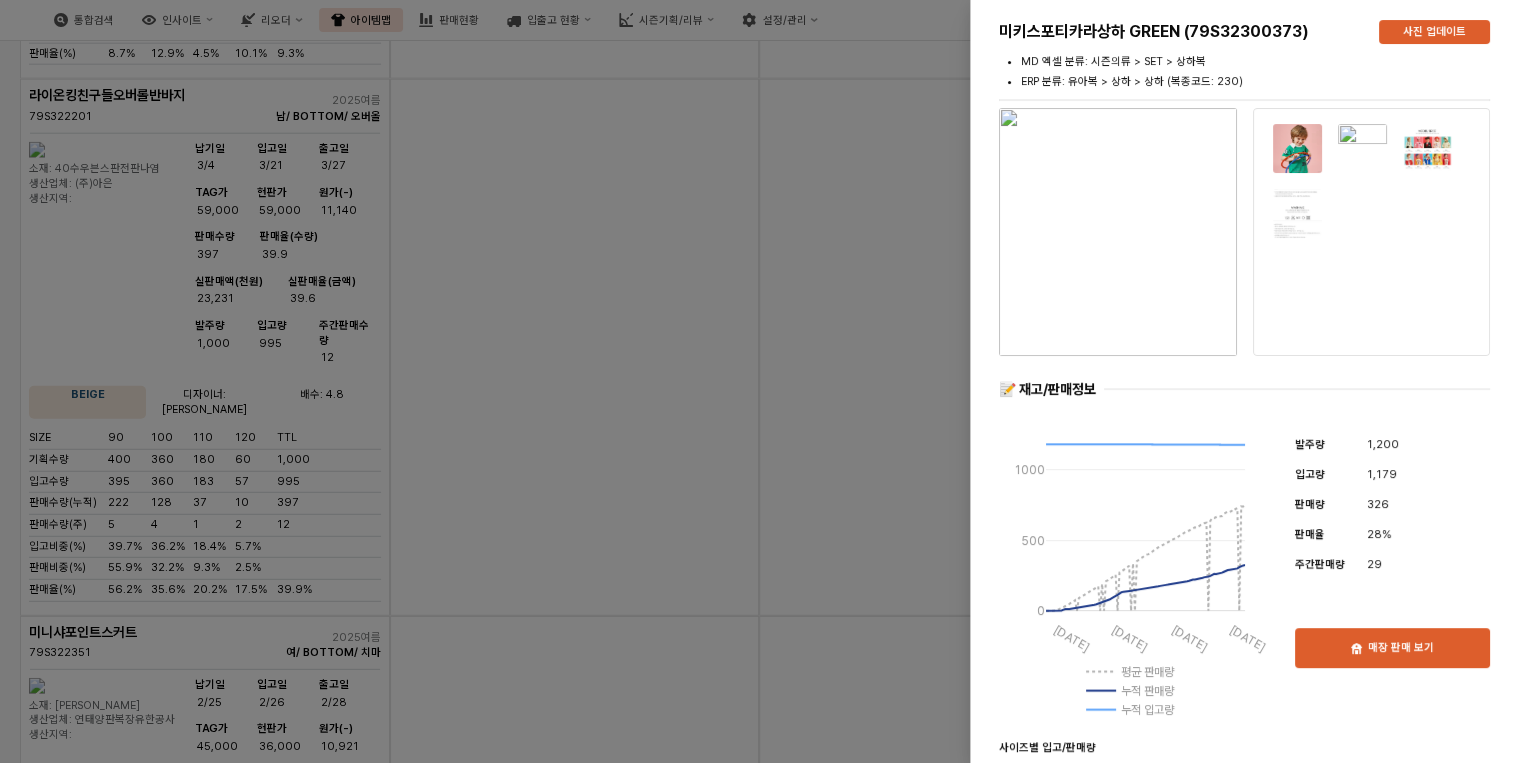 click at bounding box center [765, 381] 